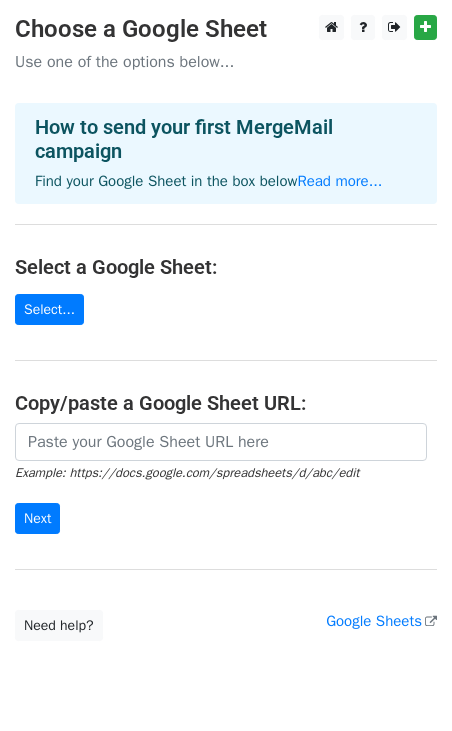 scroll, scrollTop: 0, scrollLeft: 0, axis: both 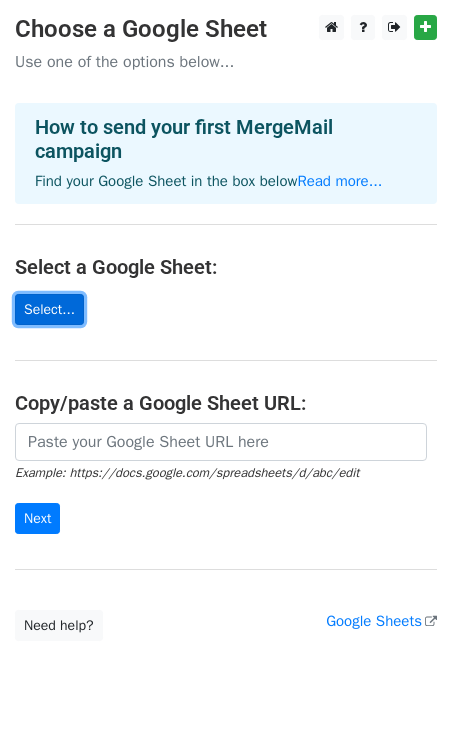 click on "Select..." at bounding box center (49, 309) 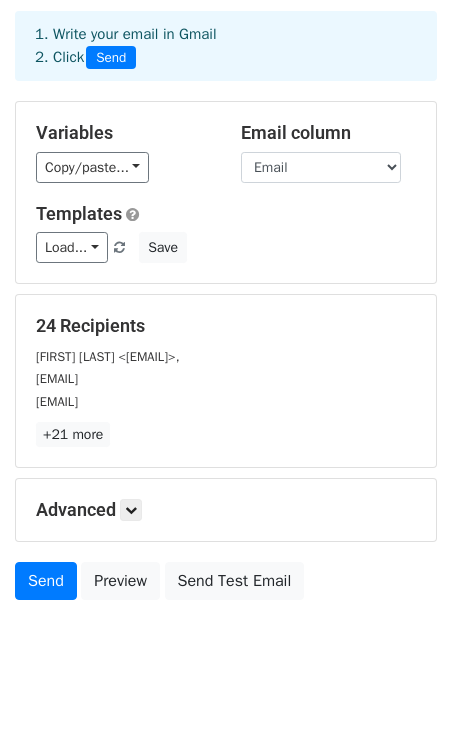scroll, scrollTop: 119, scrollLeft: 0, axis: vertical 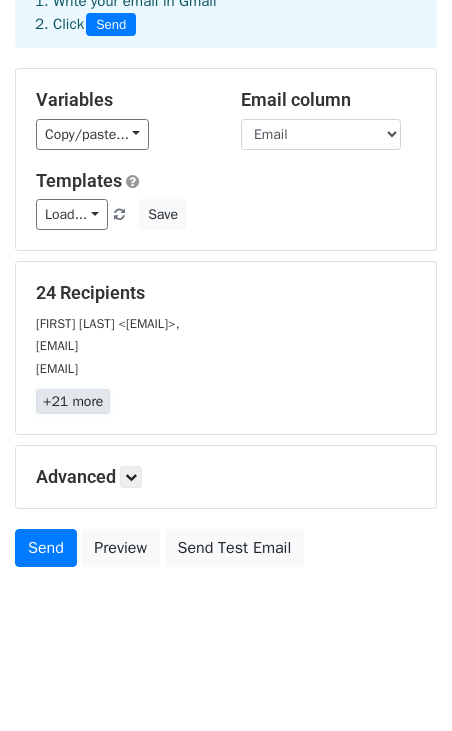 click on "+21 more" at bounding box center (73, 401) 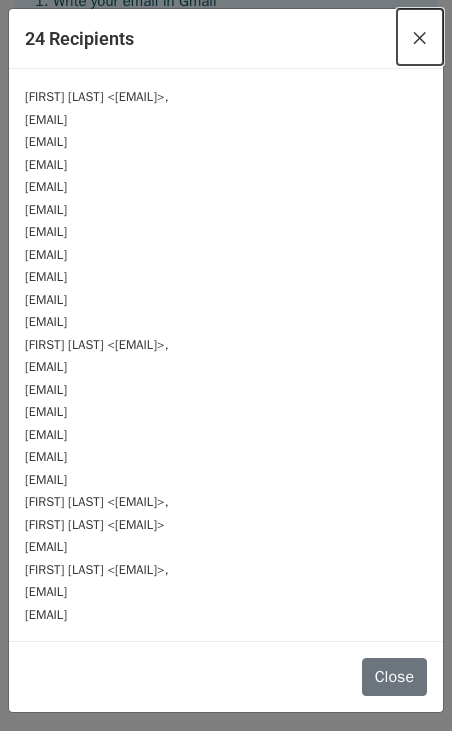 click on "×" at bounding box center (420, 37) 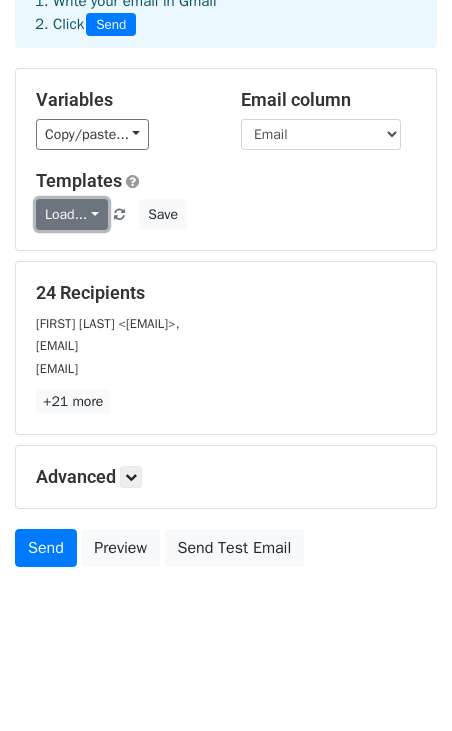click on "Load..." at bounding box center (72, 214) 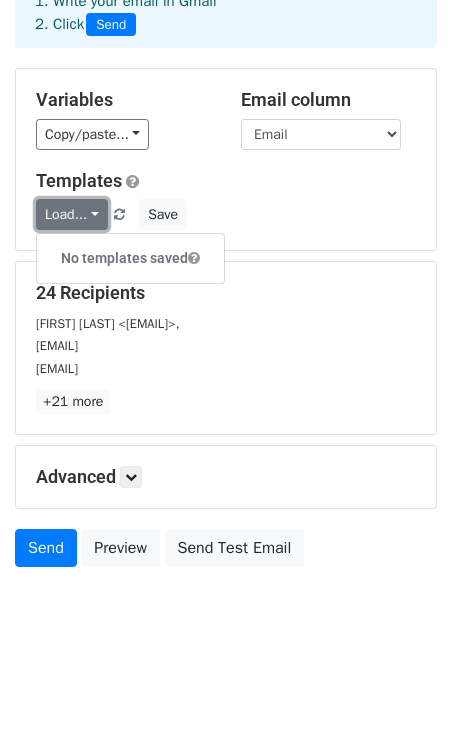 click on "Load..." at bounding box center [72, 214] 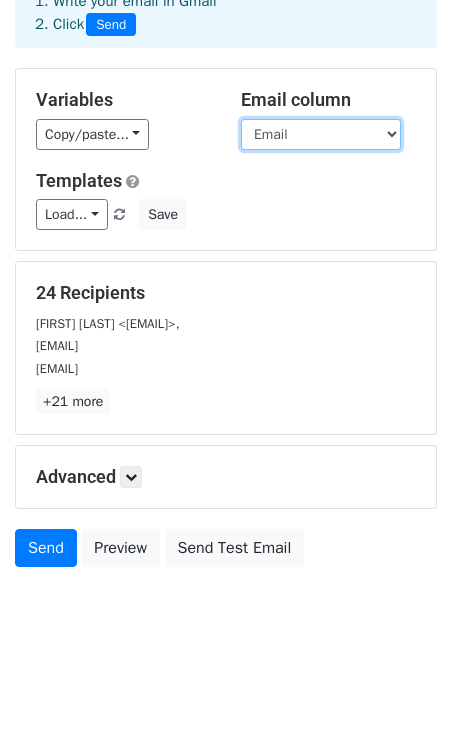 click on "First name
Last name
Greeting
Role
Organization
Email
Merge status" at bounding box center (321, 134) 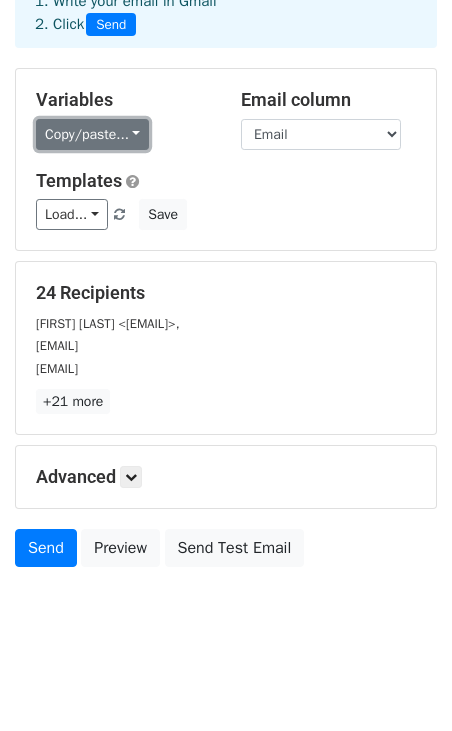 click on "Copy/paste..." at bounding box center (92, 134) 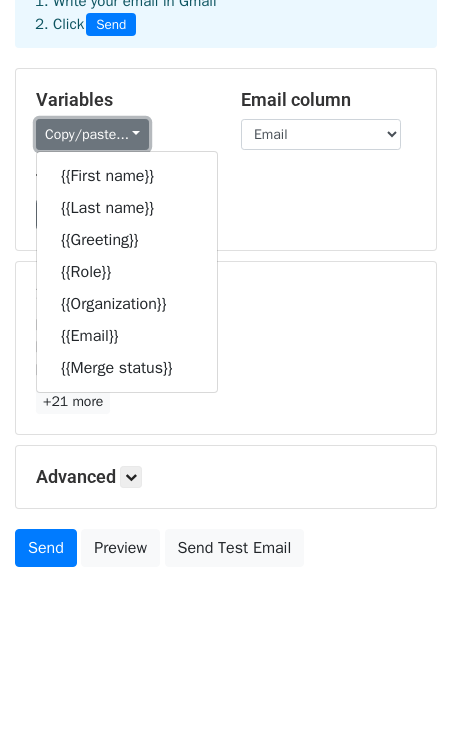 click on "Copy/paste..." at bounding box center (92, 134) 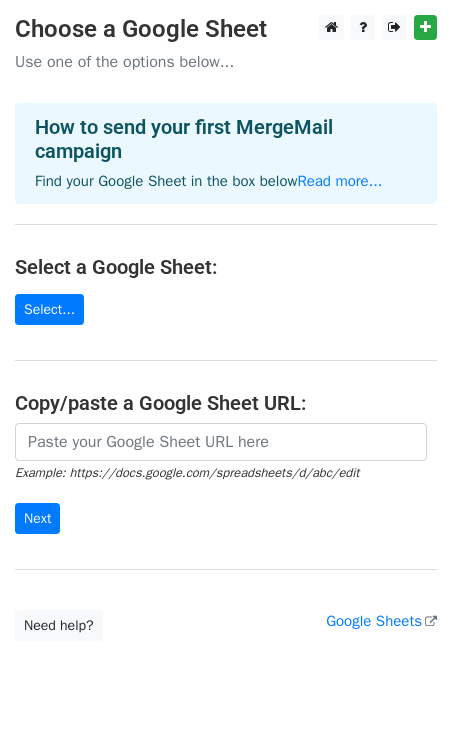 scroll, scrollTop: 0, scrollLeft: 0, axis: both 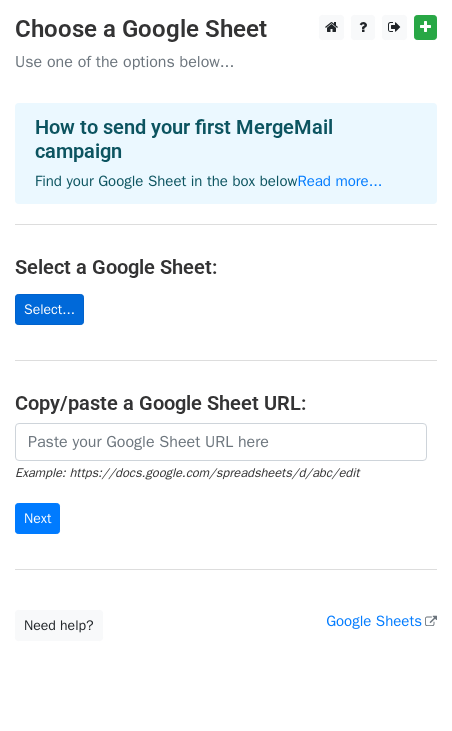 click on "Choose a Google Sheet
Use one of the options below...
How to send your first MergeMail campaign
Find your Google Sheet in the box below  Read more...
Select a Google Sheet:
Select...
Copy/paste a Google Sheet URL:
Example:
https://docs.google.com/spreadsheets/d/abc/edit
Next
Google Sheets
Need help?
Help
×
Why do I need to copy/paste a Google Sheet URL?
Normally, MergeMail would show you a list of your Google Sheets to choose from, but because you didn't allow MergeMail access to your Google Drive, it cannot show you a list of your Google Sheets. You can read more about permissions in our  support pages .
If you'd like to see a list of your Google Sheets, you'll need to  sign out of MergeMail  and then sign back in and allow access to your Google Drive.
Are your recipients in a CSV or Excel file?
Import your CSV or Excel file into a Google Sheet  then try again.
Read our" at bounding box center [226, 328] 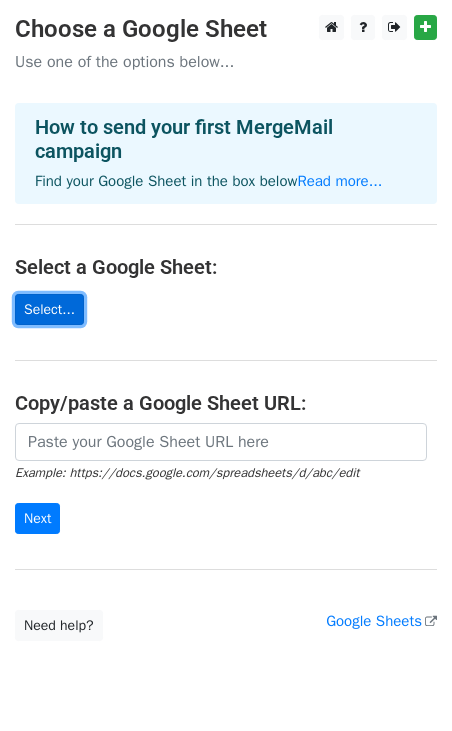 click on "Select..." at bounding box center [49, 309] 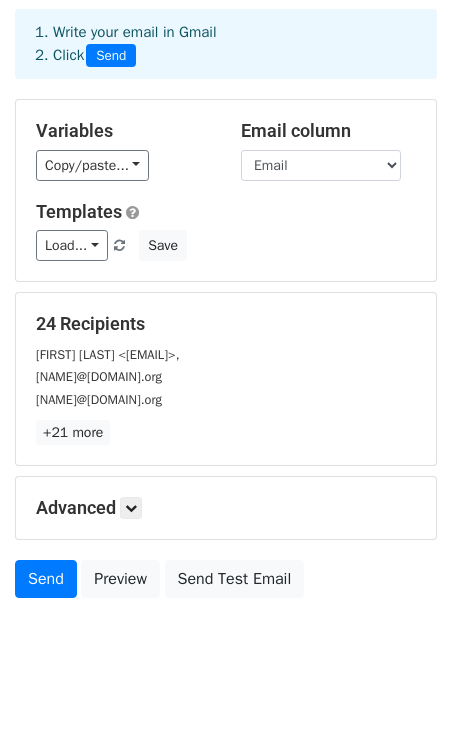 scroll, scrollTop: 119, scrollLeft: 0, axis: vertical 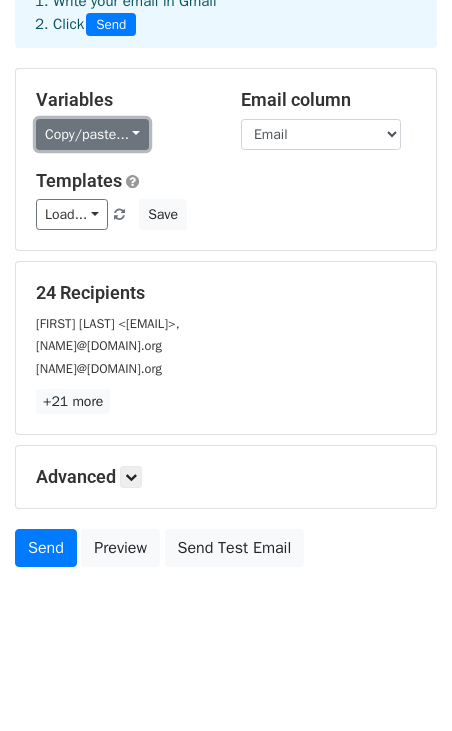 click on "Copy/paste..." at bounding box center (92, 134) 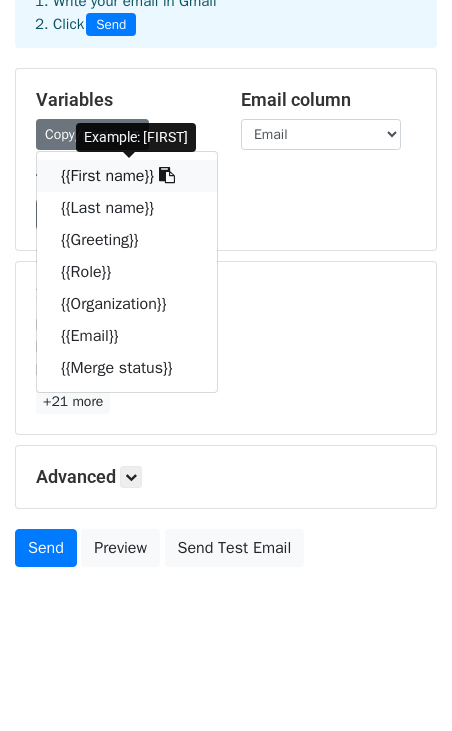 click at bounding box center [167, 175] 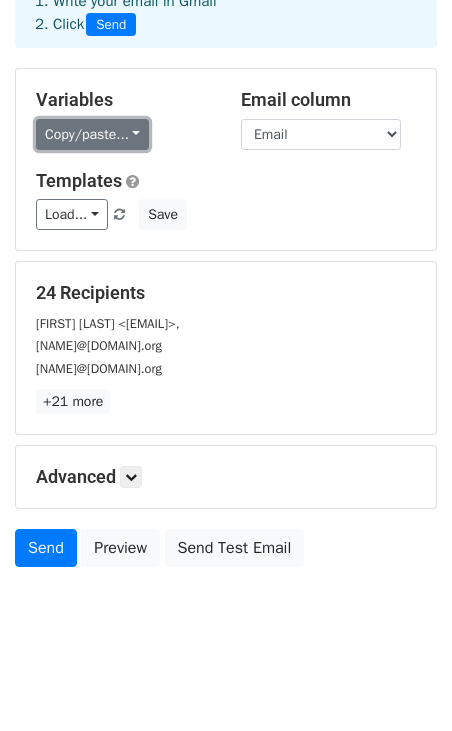 click on "Copy/paste..." at bounding box center [92, 134] 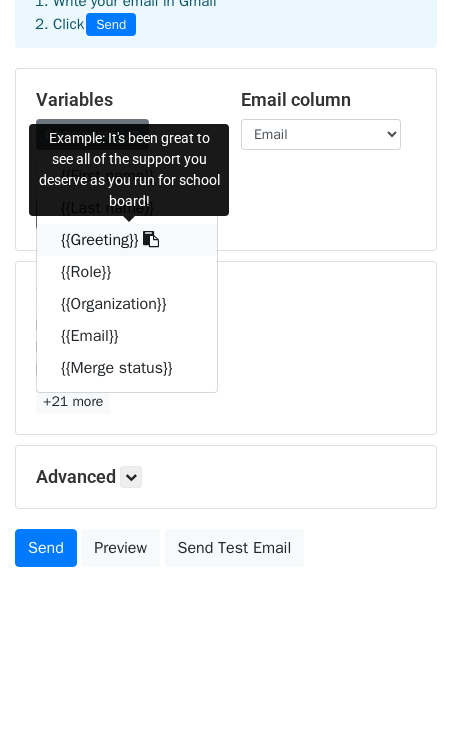 click at bounding box center [151, 239] 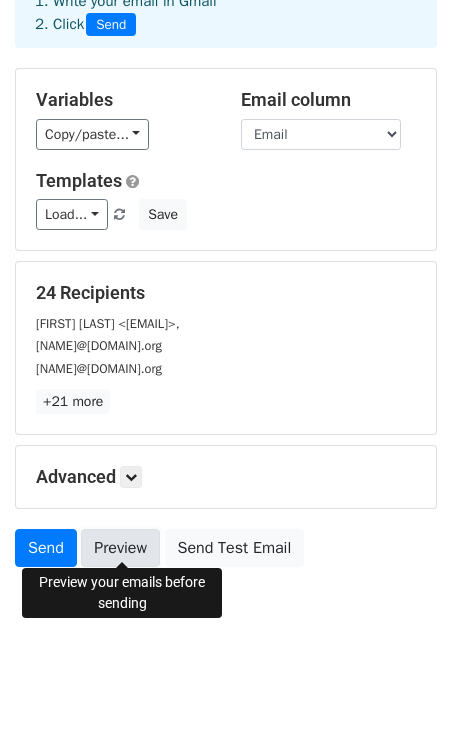 click on "Preview" at bounding box center [120, 548] 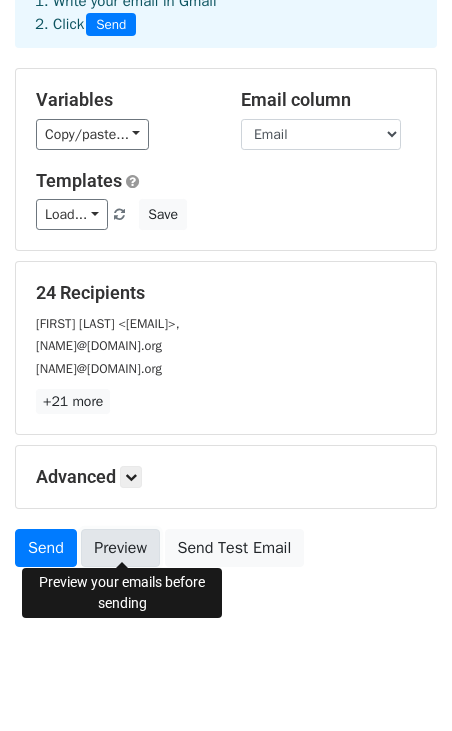 click on "Preview" at bounding box center [120, 548] 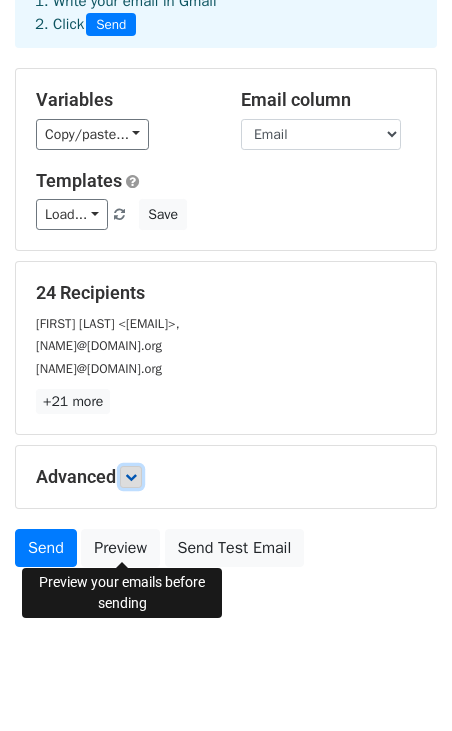click at bounding box center (131, 477) 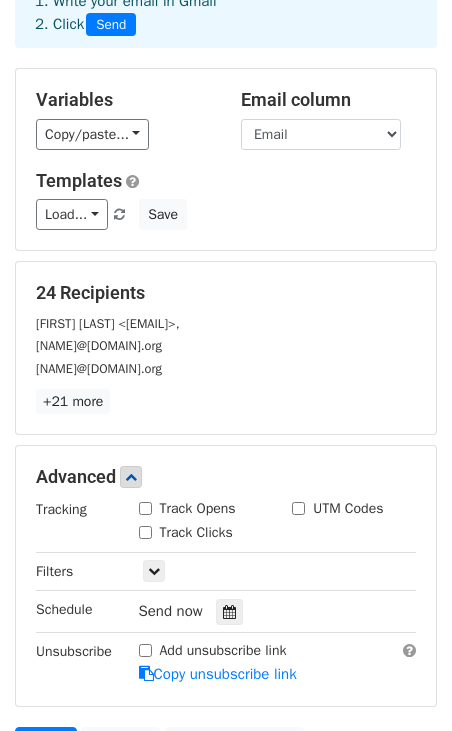 click on "Track Opens" at bounding box center (145, 508) 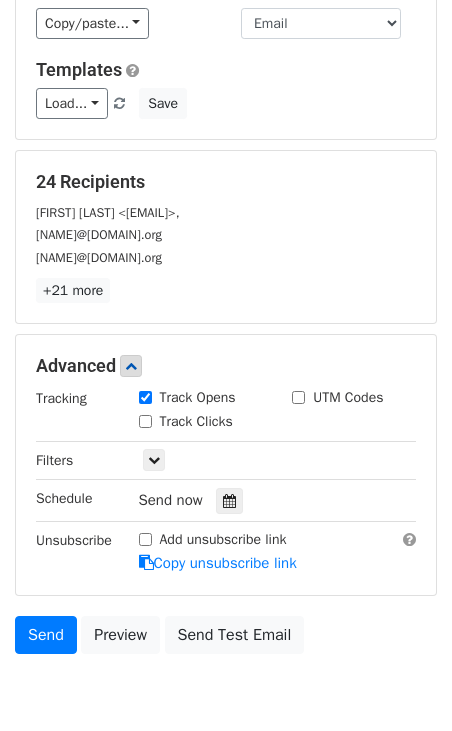 scroll, scrollTop: 237, scrollLeft: 0, axis: vertical 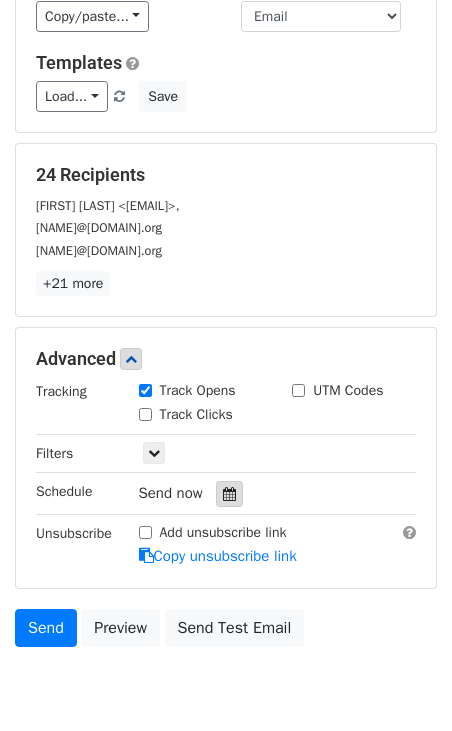 click at bounding box center (229, 494) 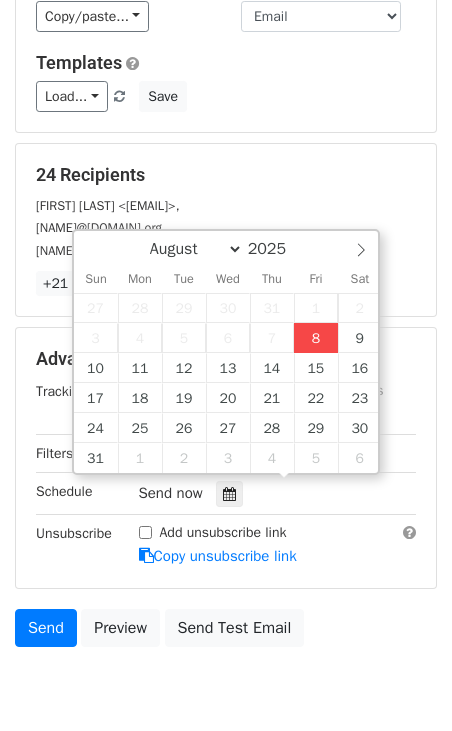 type on "2025-08-08 12:00" 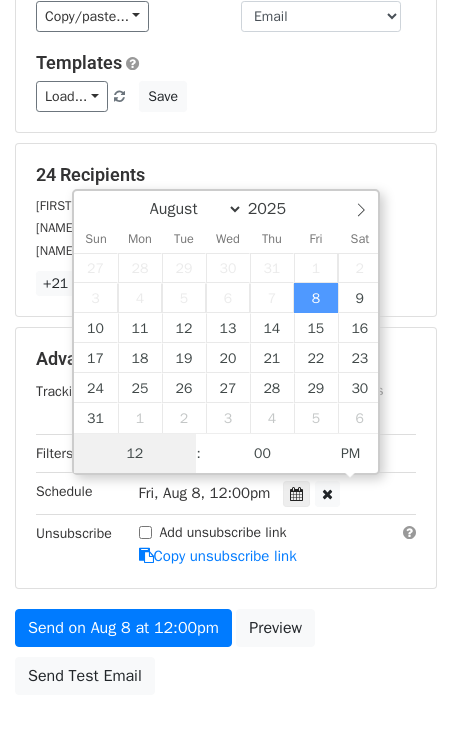 scroll, scrollTop: 0, scrollLeft: 0, axis: both 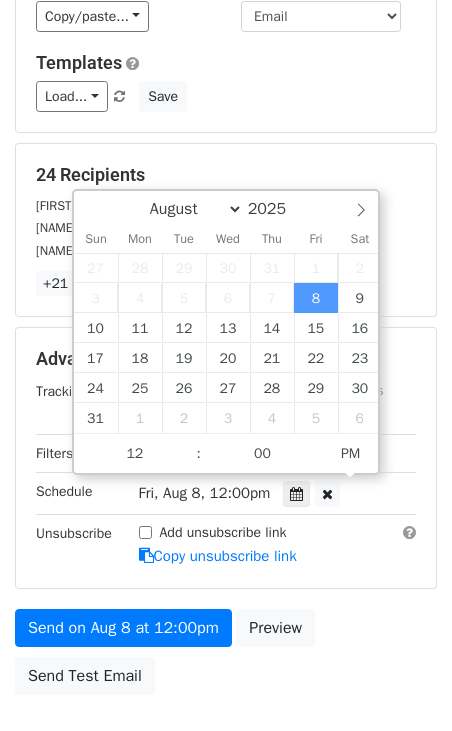 click on "mary@lyracolorado.org" at bounding box center [226, 250] 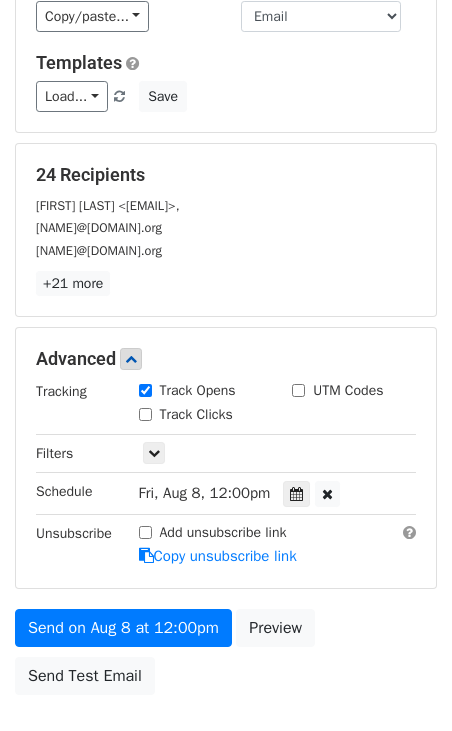 click on "Fri, Aug 8, 12:00pm" at bounding box center [205, 493] 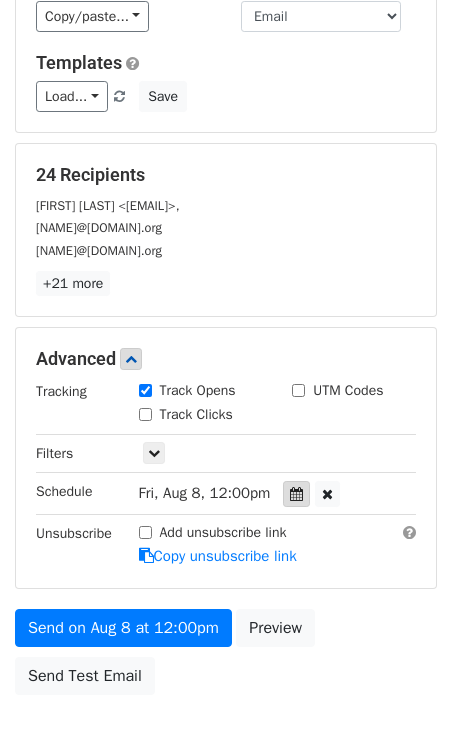 click at bounding box center (296, 494) 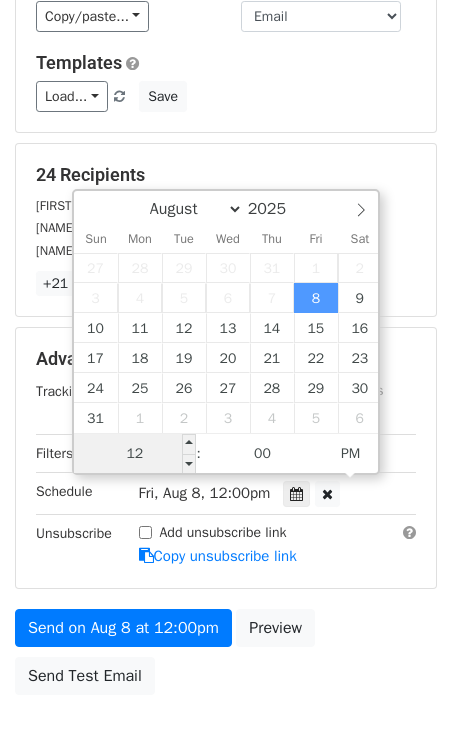 click on "12" at bounding box center (135, 454) 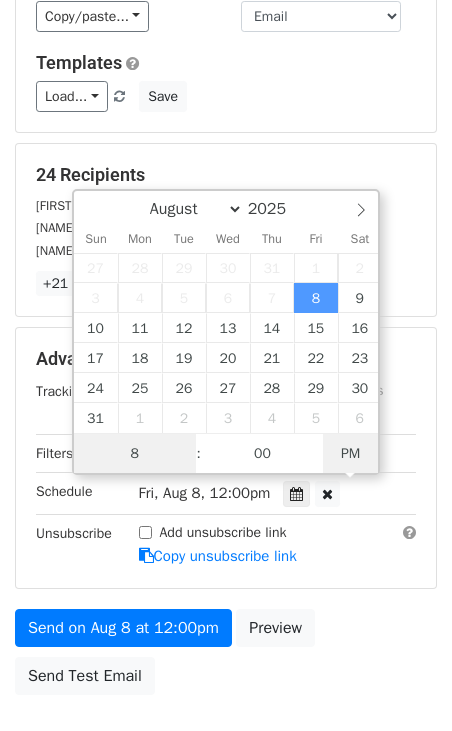 type on "2025-08-08 08:00" 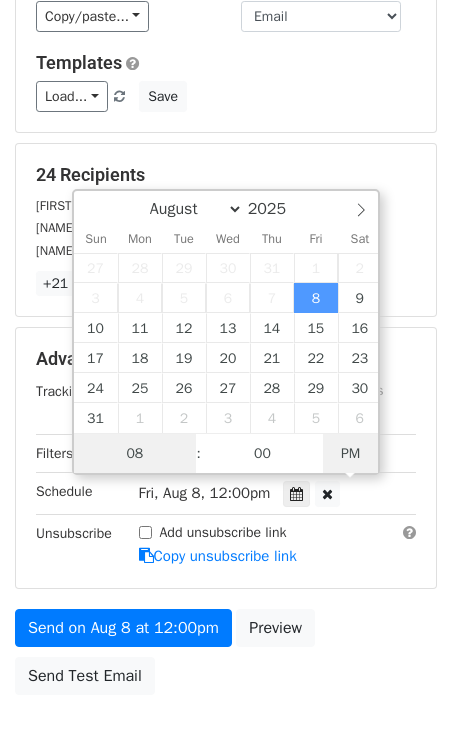 click on "PM" at bounding box center (350, 454) 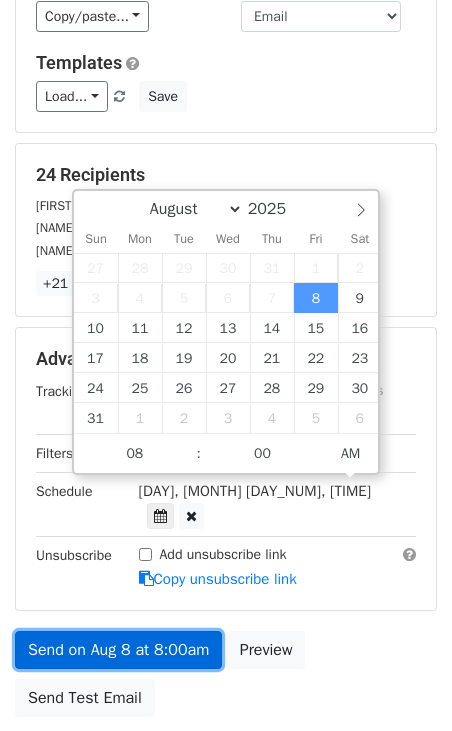 click on "Send on Aug 8 at 8:00am" at bounding box center [118, 650] 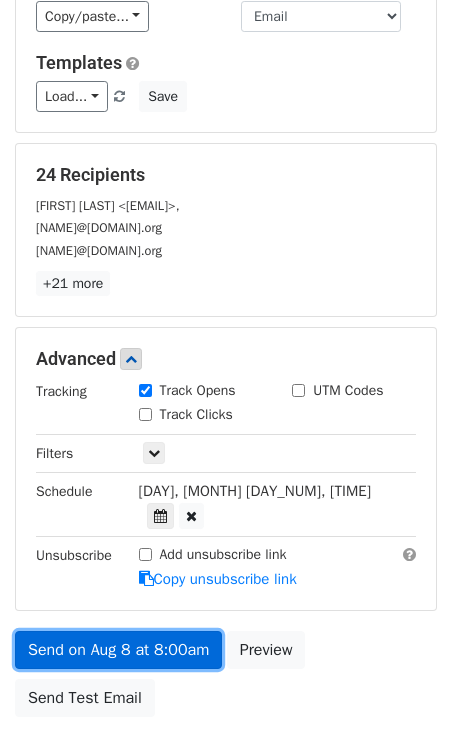 click on "Send on Aug 8 at 8:00am" at bounding box center (118, 650) 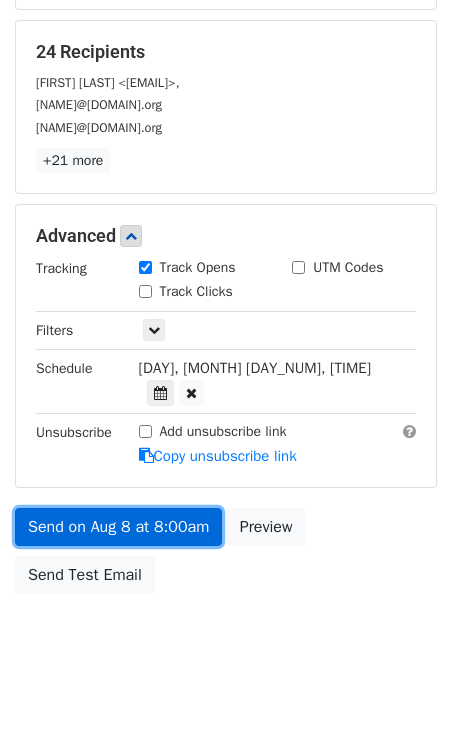 scroll, scrollTop: 357, scrollLeft: 0, axis: vertical 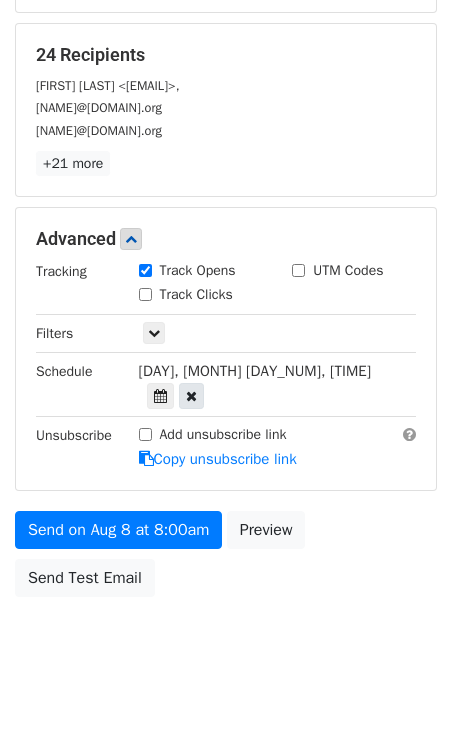 click at bounding box center [191, 396] 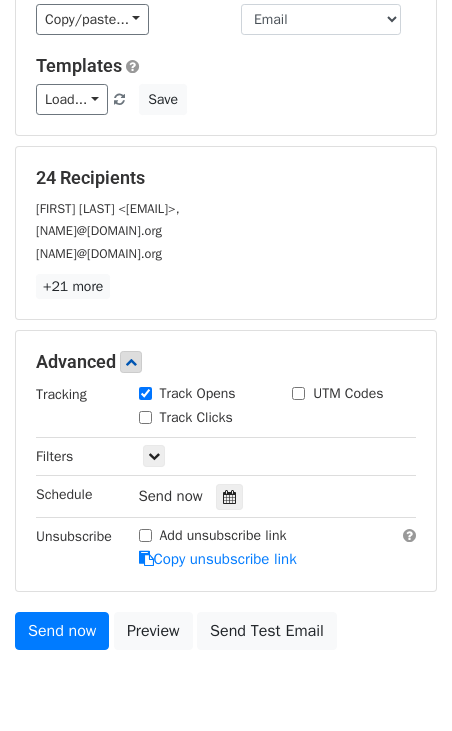 scroll, scrollTop: 313, scrollLeft: 0, axis: vertical 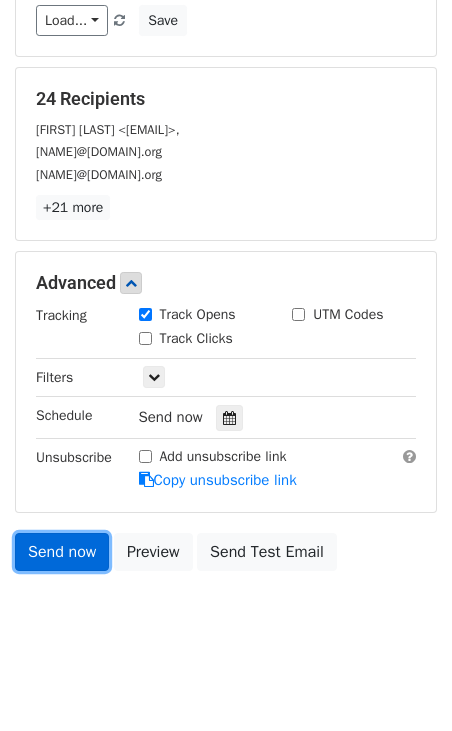 click on "Send now" at bounding box center [62, 552] 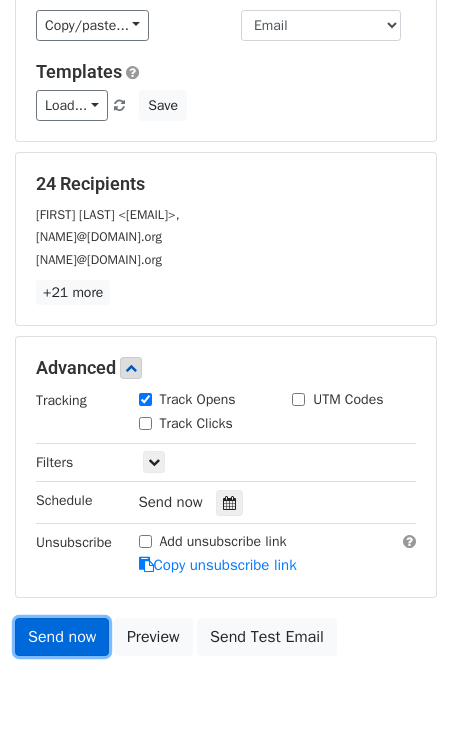scroll, scrollTop: 236, scrollLeft: 0, axis: vertical 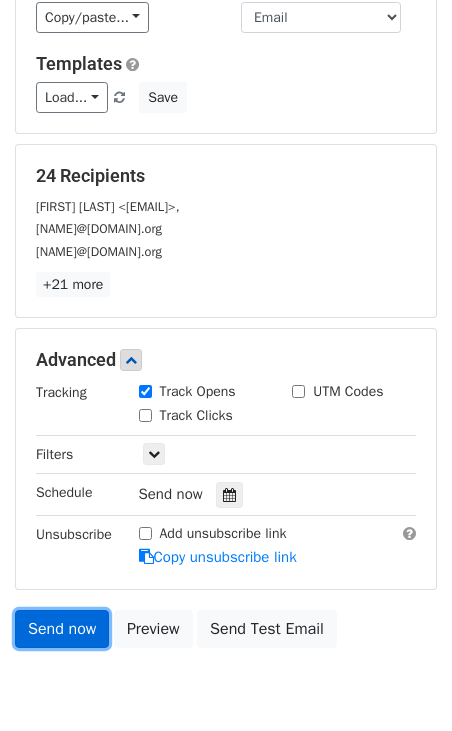 click on "Send now" at bounding box center (62, 629) 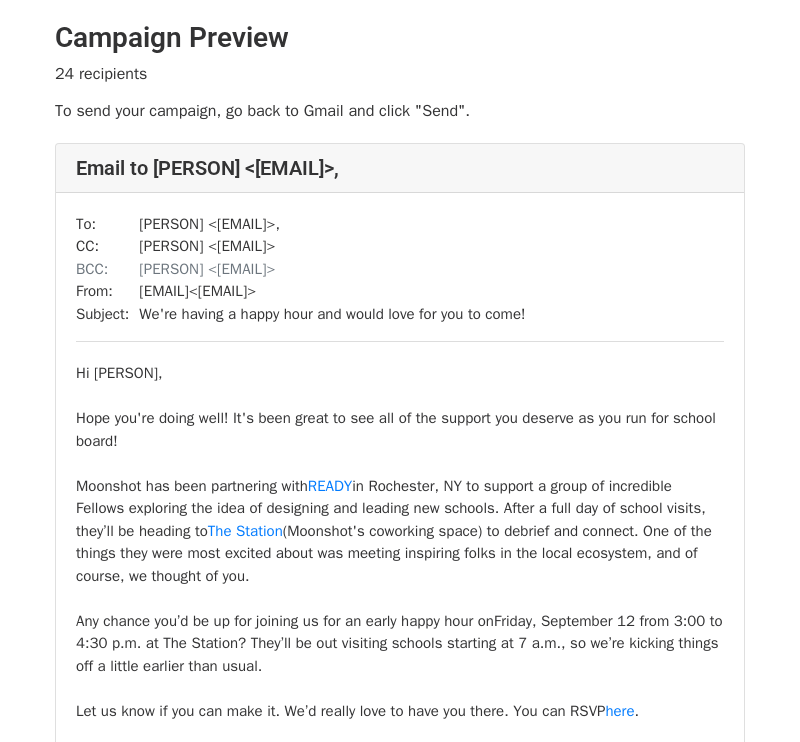 scroll, scrollTop: 0, scrollLeft: 0, axis: both 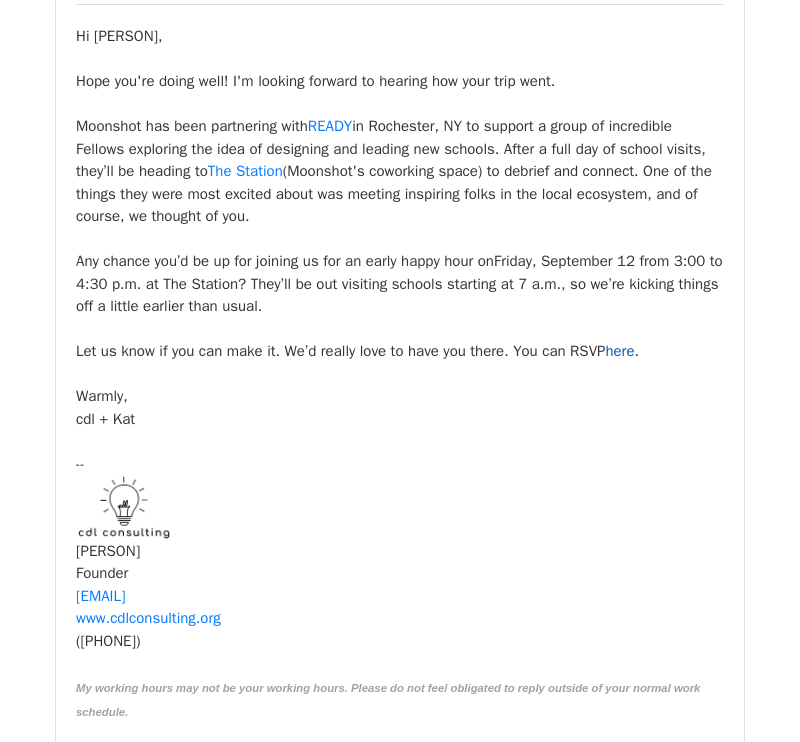click on "here" at bounding box center [619, 351] 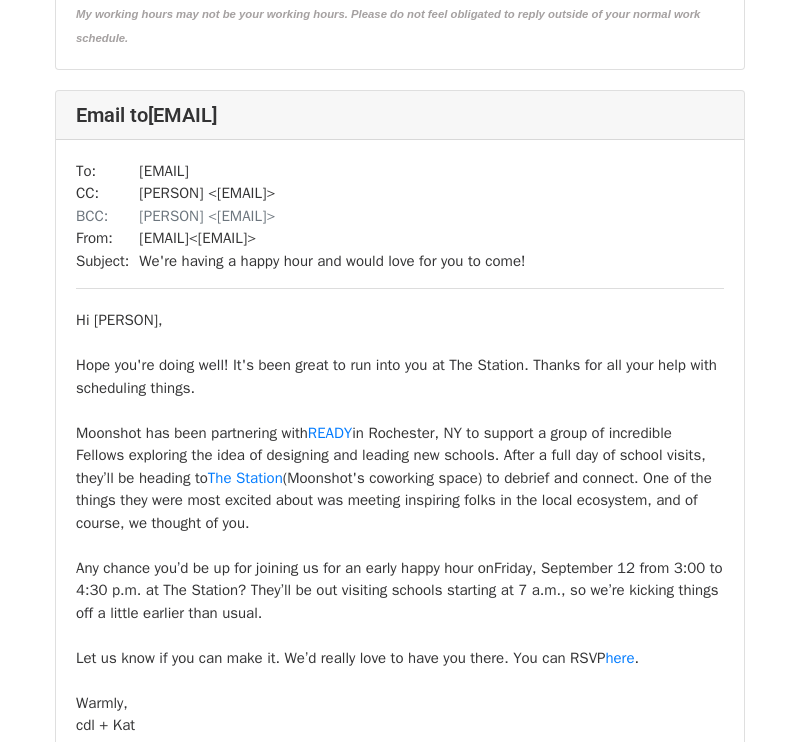 scroll, scrollTop: 2963, scrollLeft: 0, axis: vertical 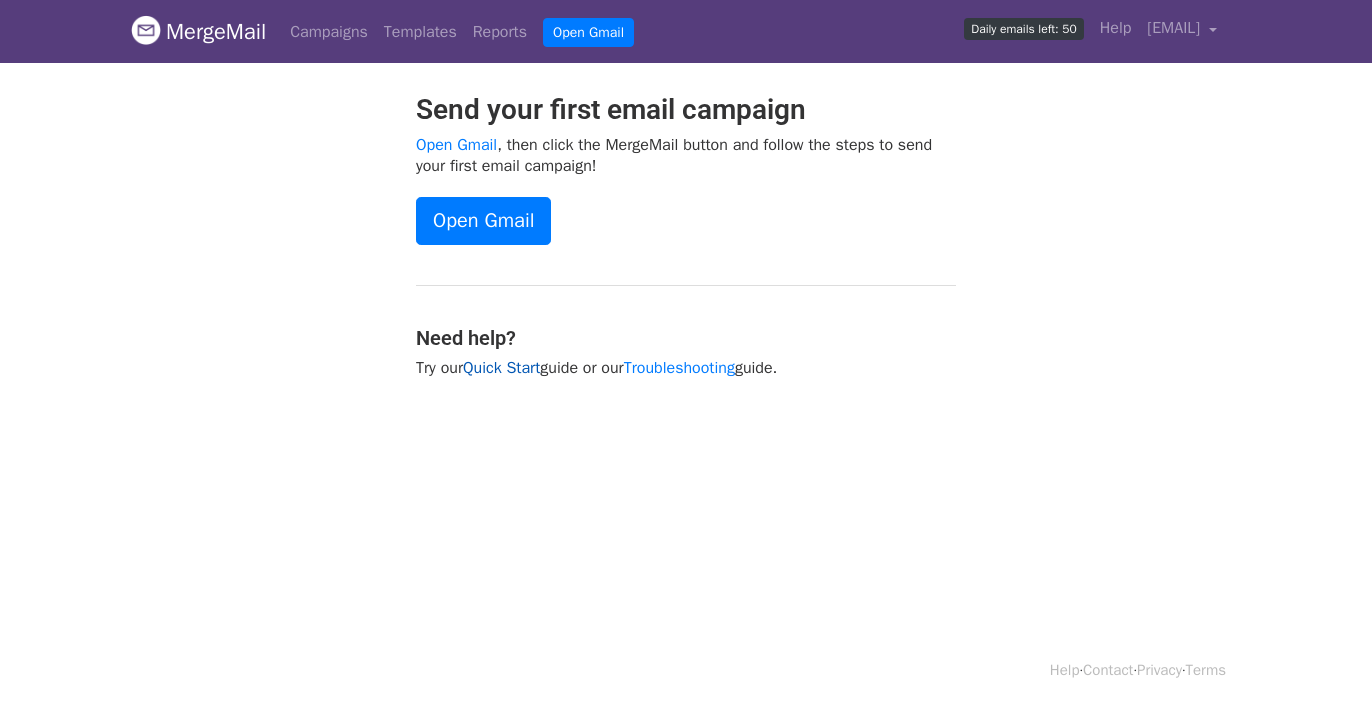 click on "Quick Start" at bounding box center (501, 368) 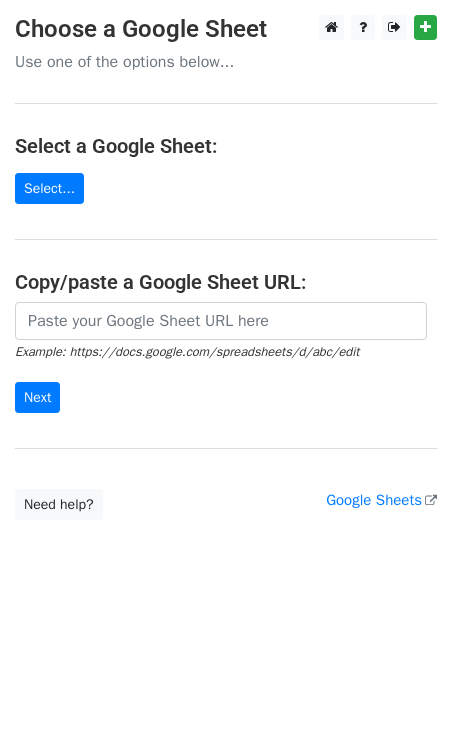 scroll, scrollTop: 0, scrollLeft: 0, axis: both 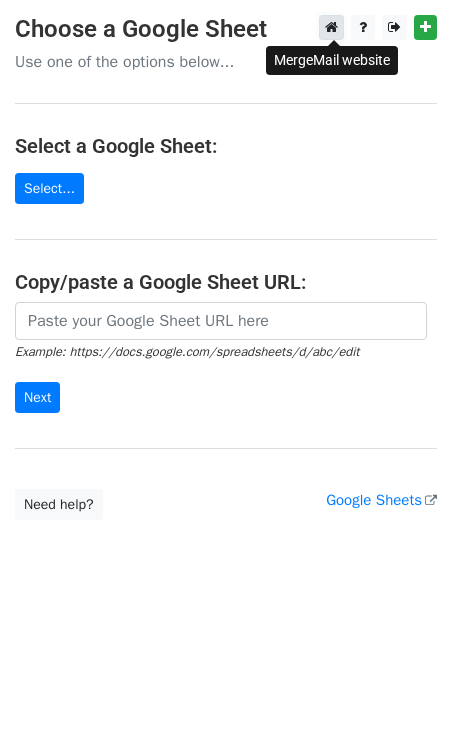 click at bounding box center (331, 27) 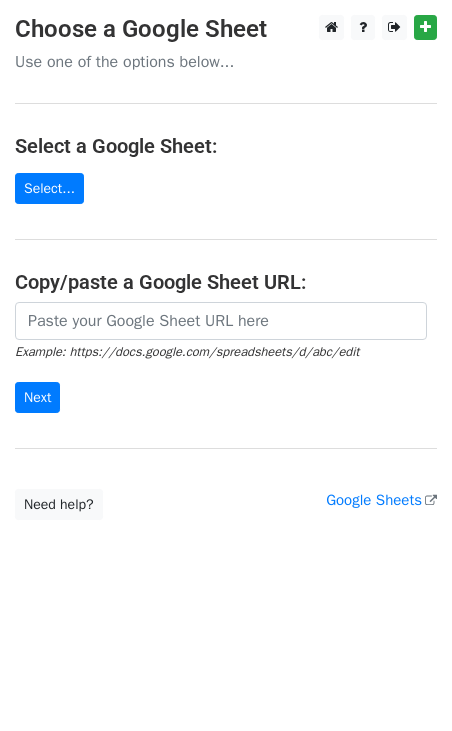 click on "Choose a Google Sheet" at bounding box center [226, 29] 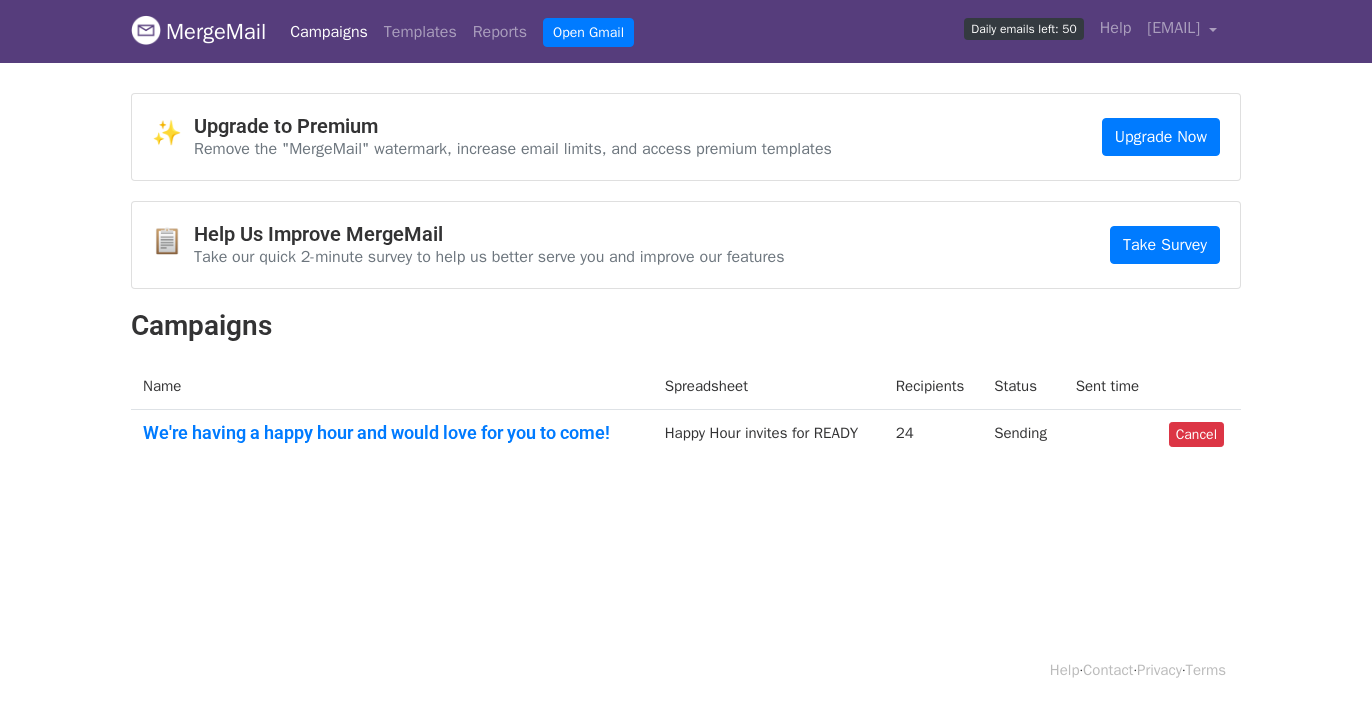 scroll, scrollTop: 0, scrollLeft: 0, axis: both 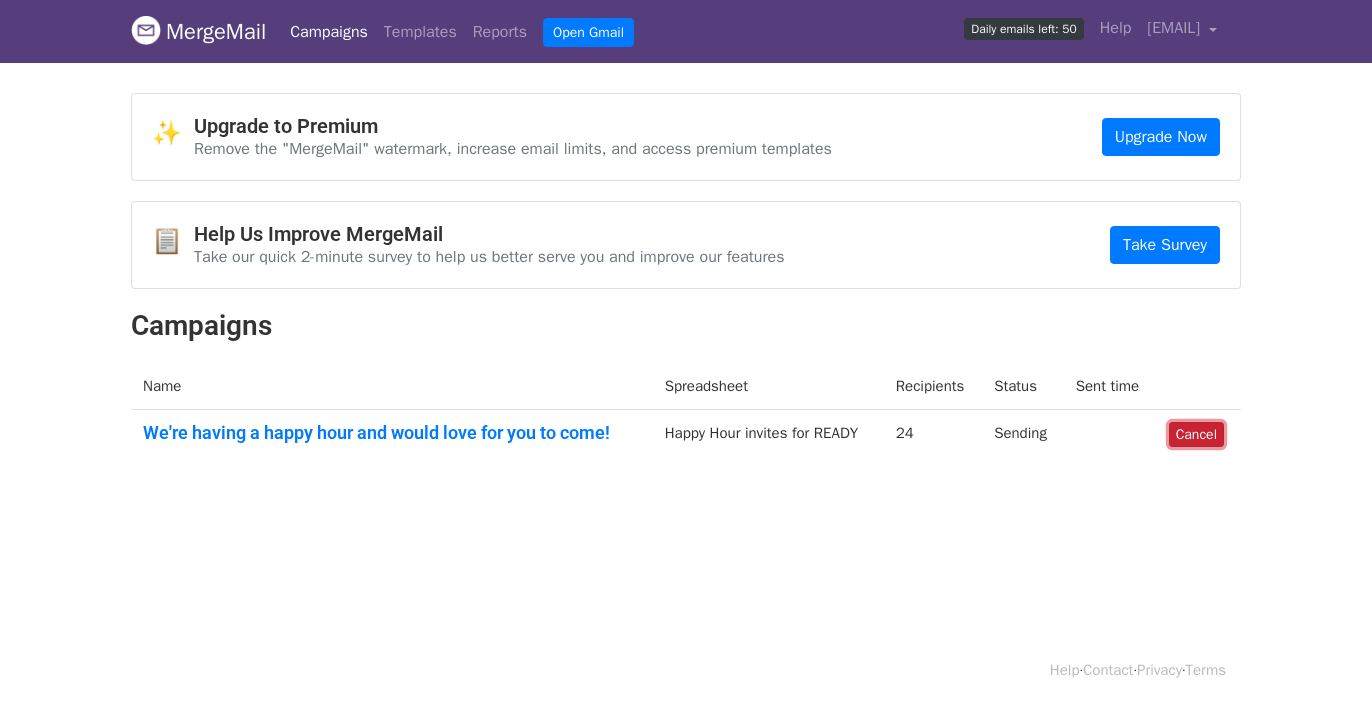 click on "Cancel" at bounding box center [1196, 434] 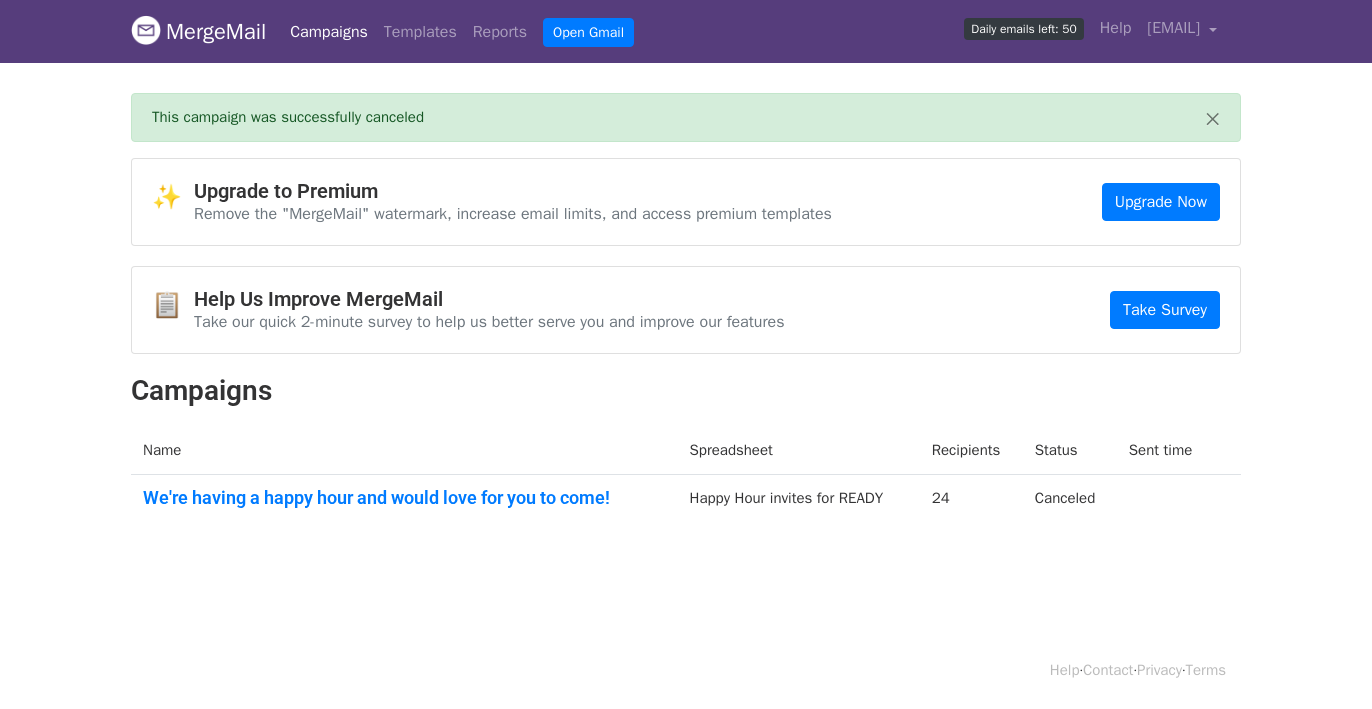 scroll, scrollTop: 0, scrollLeft: 0, axis: both 